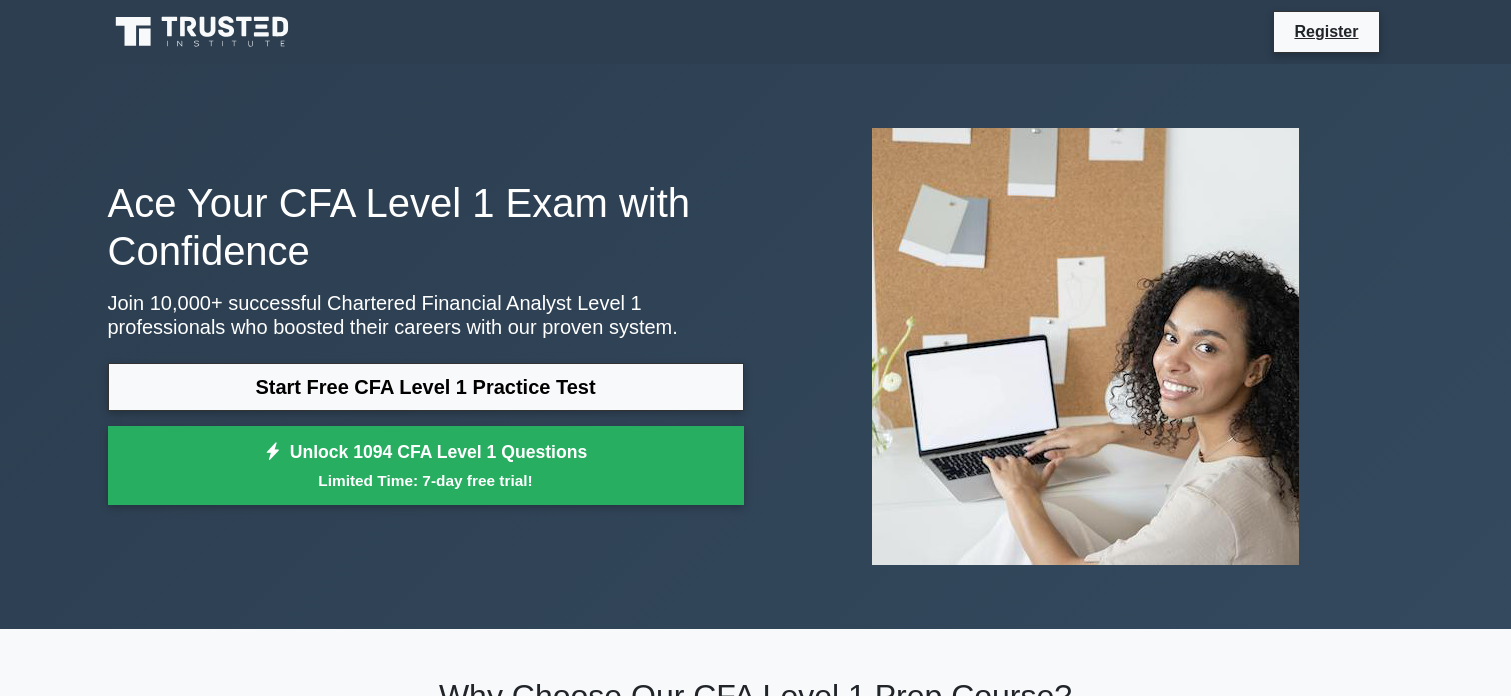 scroll, scrollTop: 0, scrollLeft: 0, axis: both 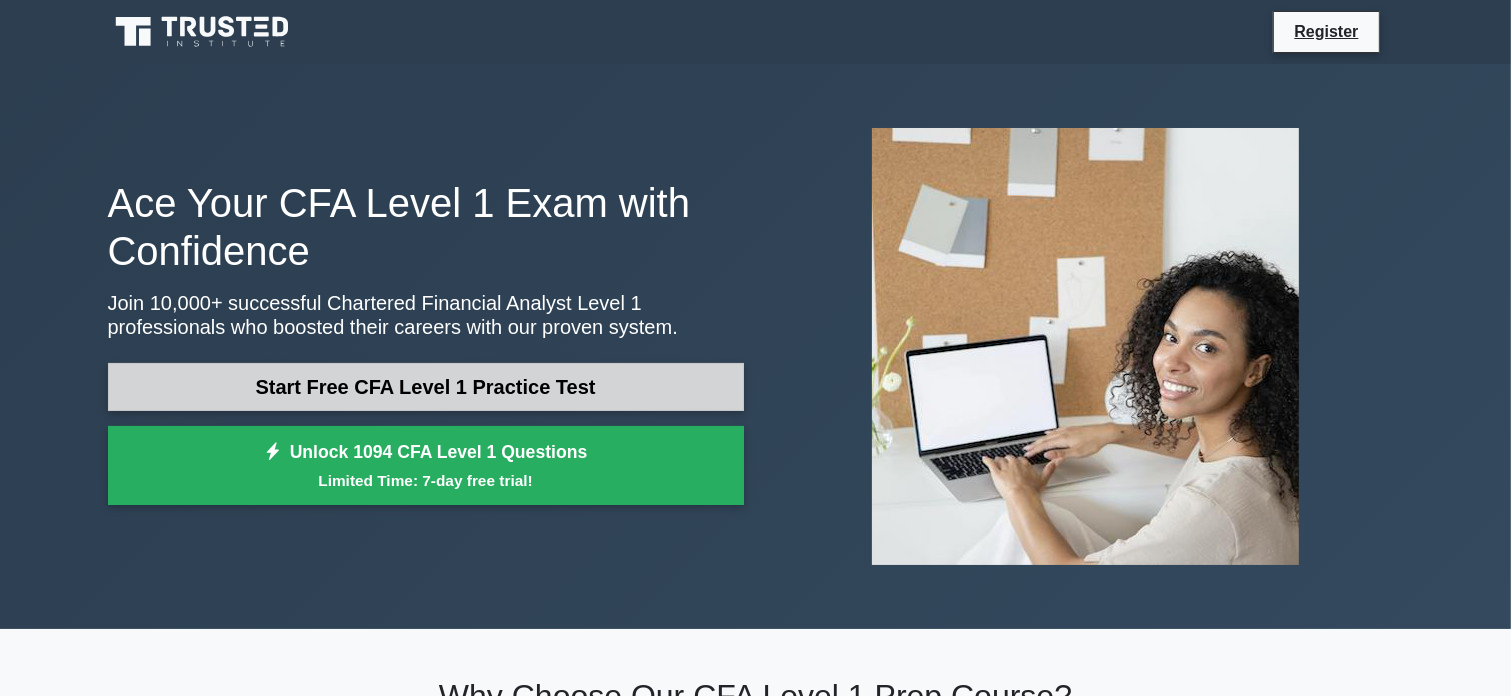 click on "Start Free CFA Level 1 Practice Test" at bounding box center [426, 387] 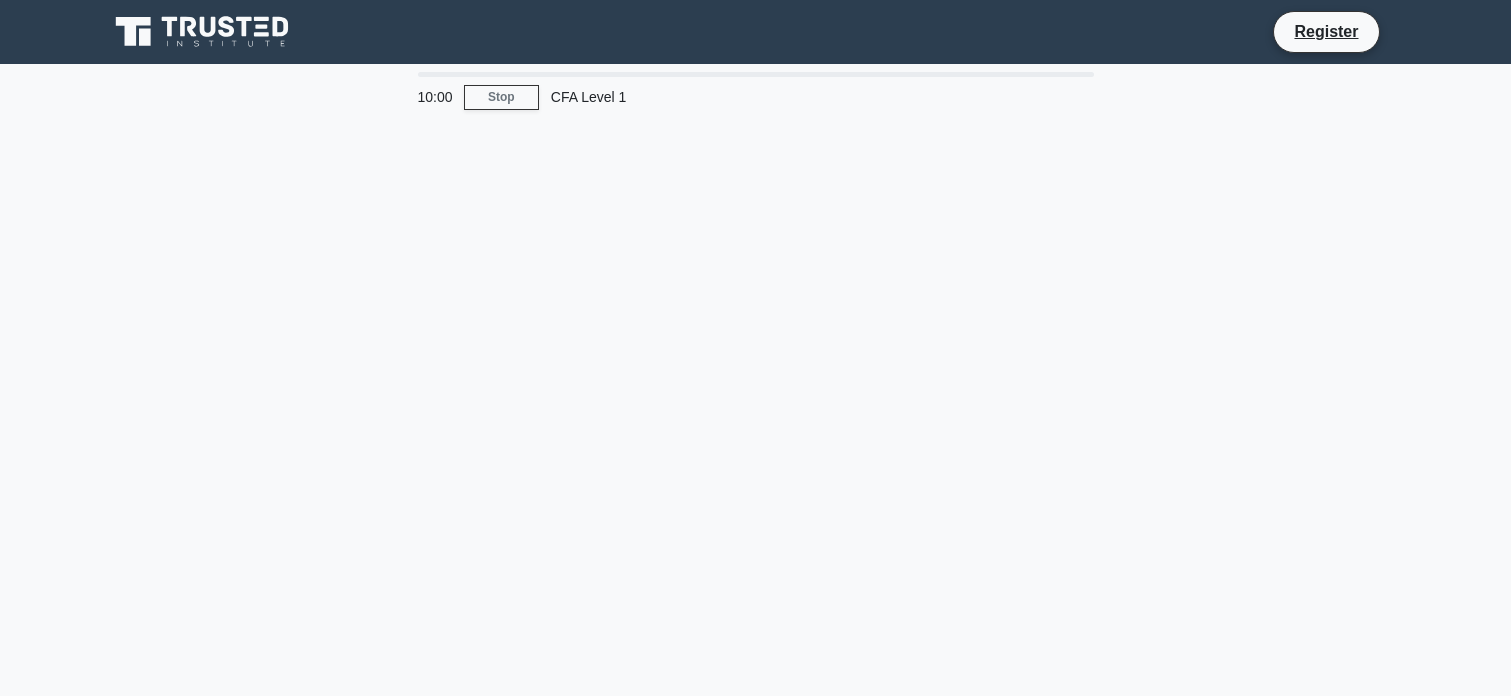 scroll, scrollTop: 0, scrollLeft: 0, axis: both 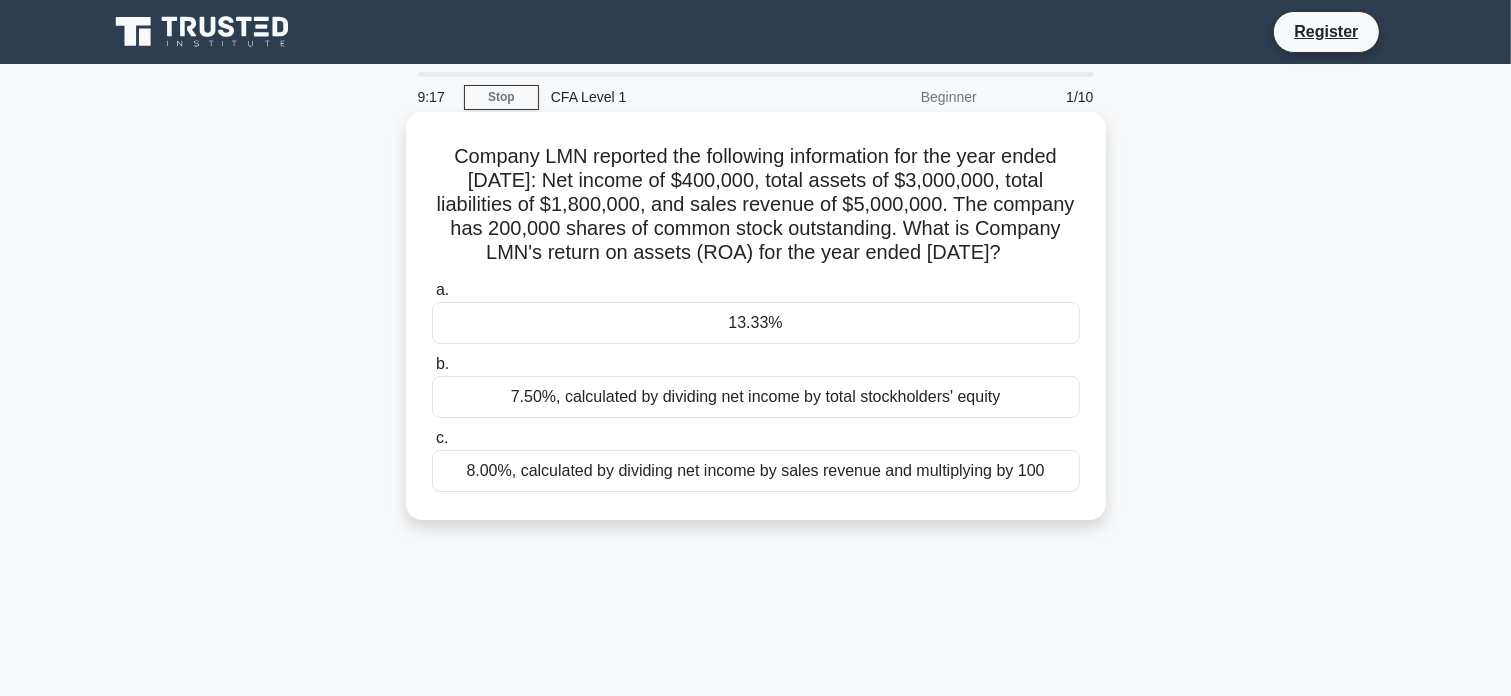 click on "13.33%" at bounding box center [756, 323] 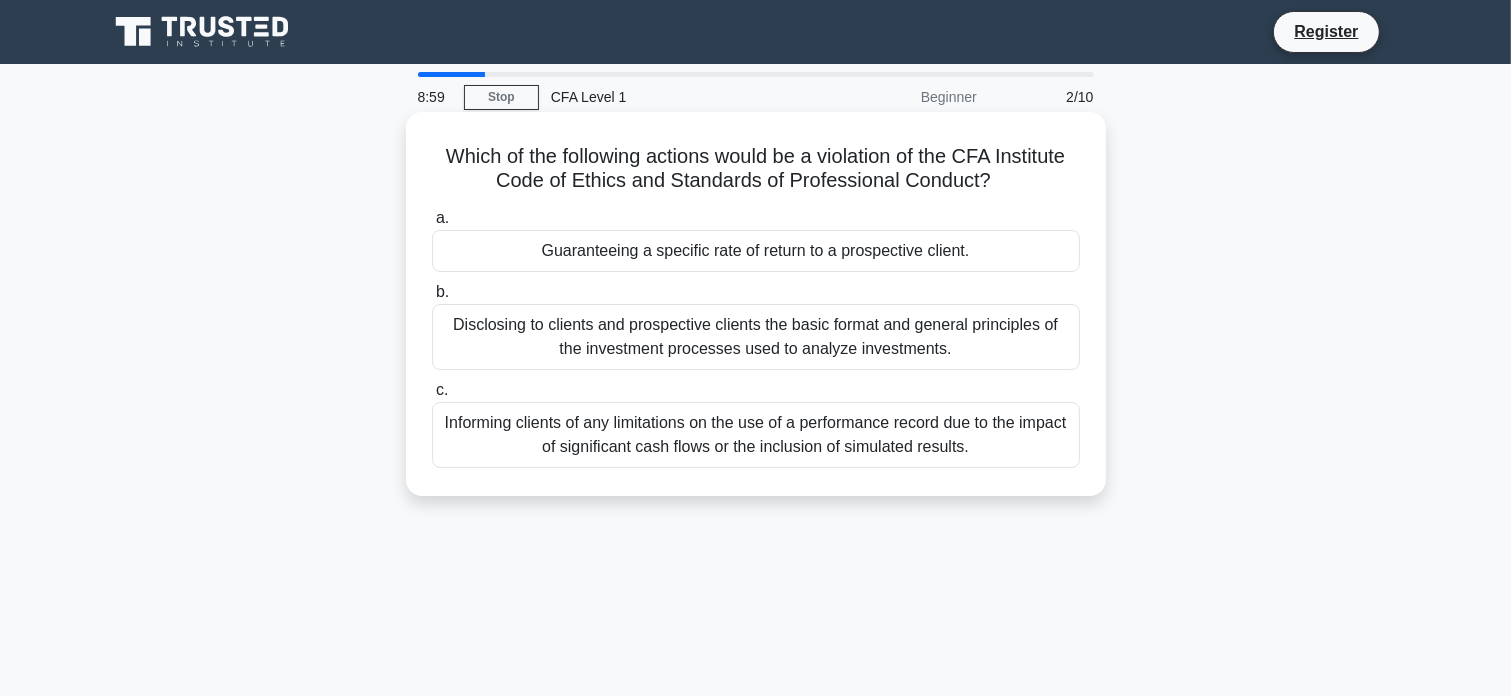 click on "Guaranteeing a specific rate of return to a prospective client." at bounding box center (756, 251) 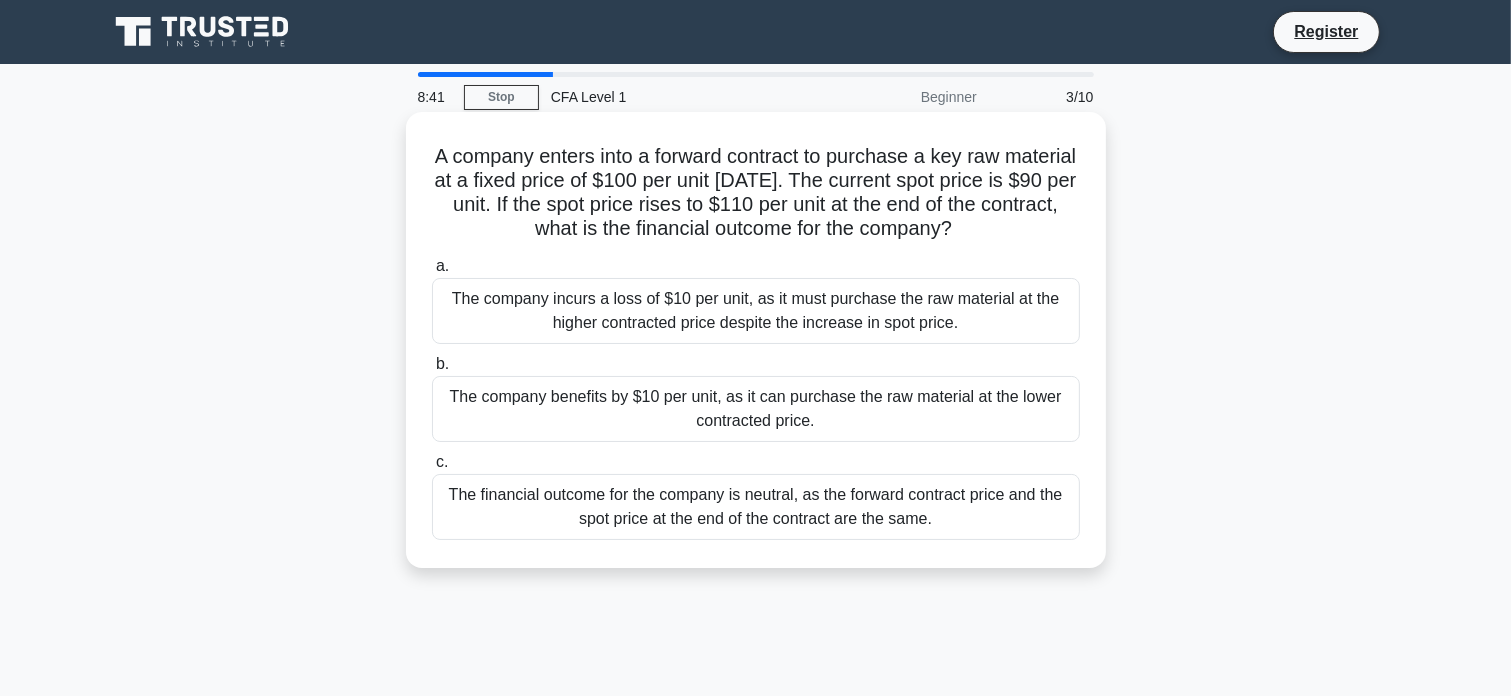 click on "The company benefits by $10 per unit, as it can purchase the raw material at the lower contracted price." at bounding box center (756, 409) 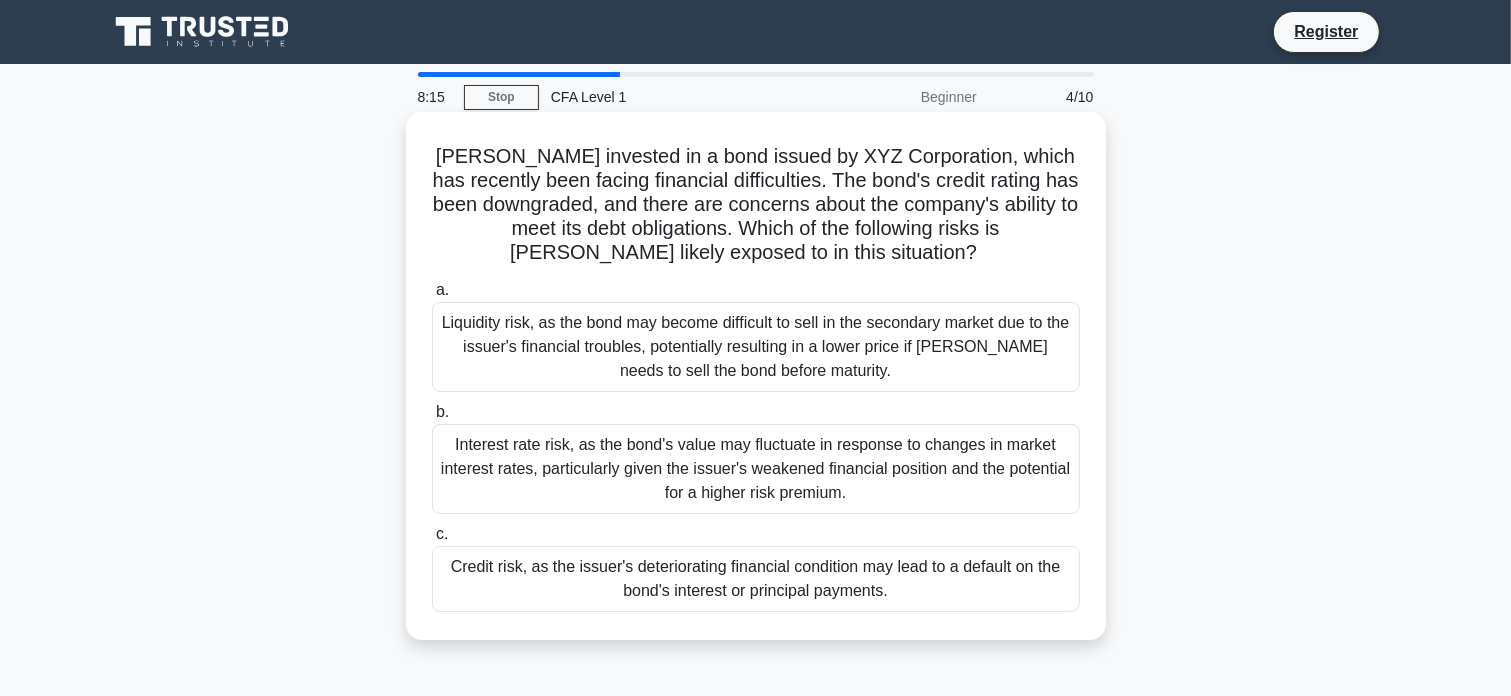 click on "Credit risk, as the issuer's deteriorating financial condition may lead to a default on the bond's interest or principal payments." at bounding box center [756, 579] 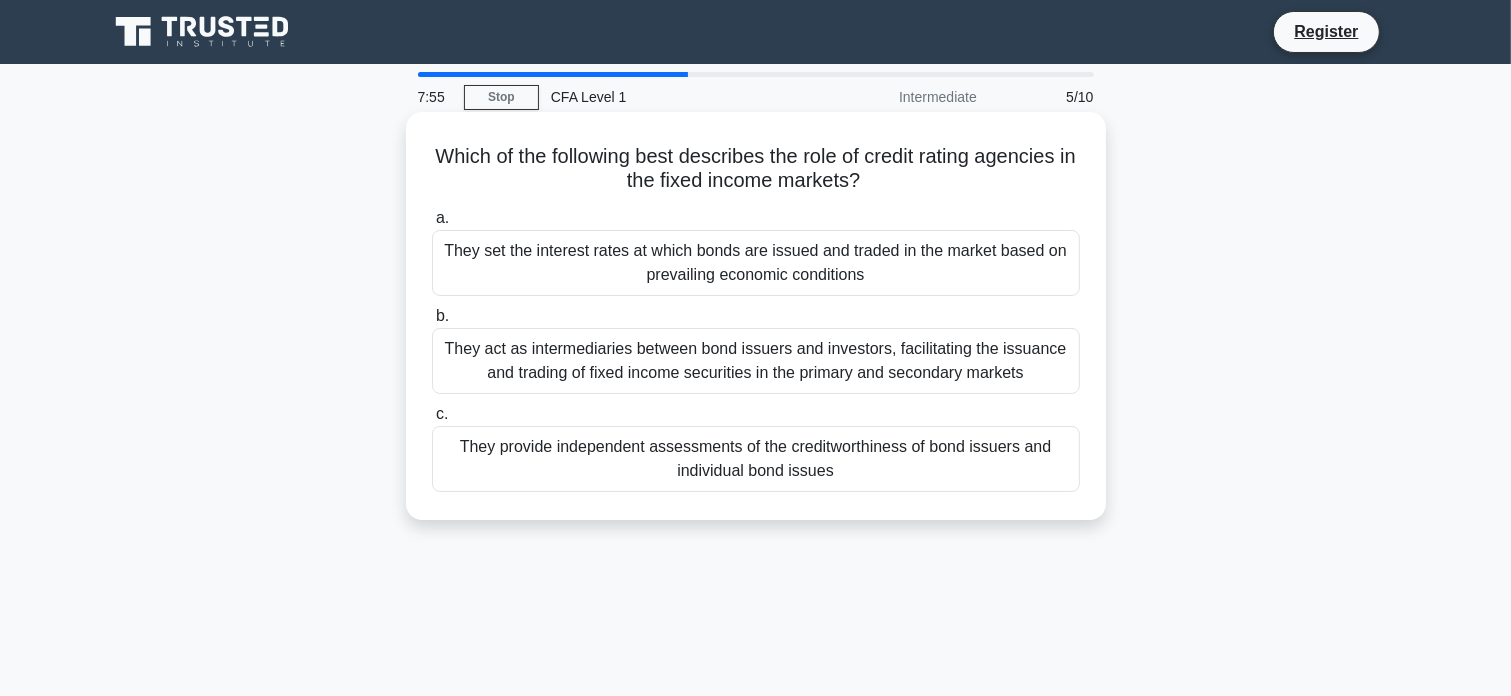 click on "They provide independent assessments of the creditworthiness of bond issuers and individual bond issues" at bounding box center (756, 459) 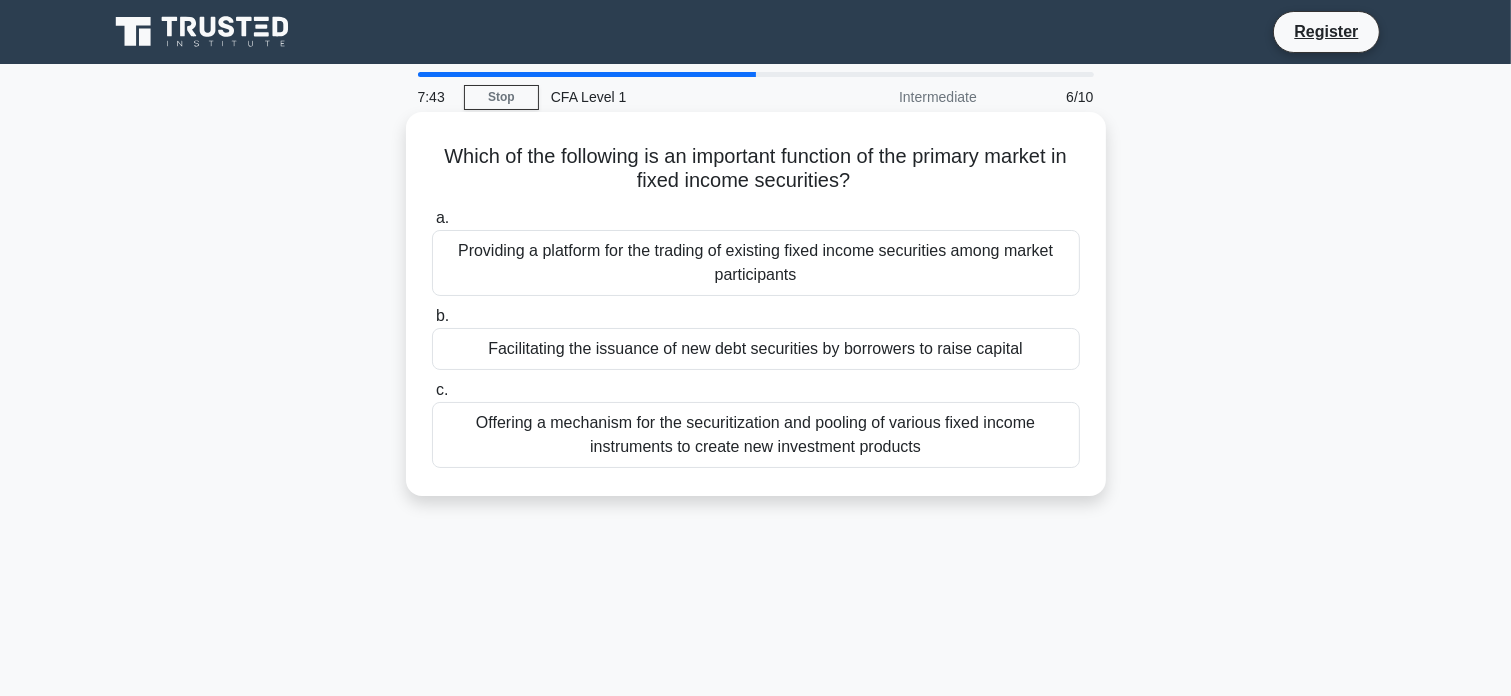 click on "Facilitating the issuance of new debt securities by borrowers to raise capital" at bounding box center (756, 349) 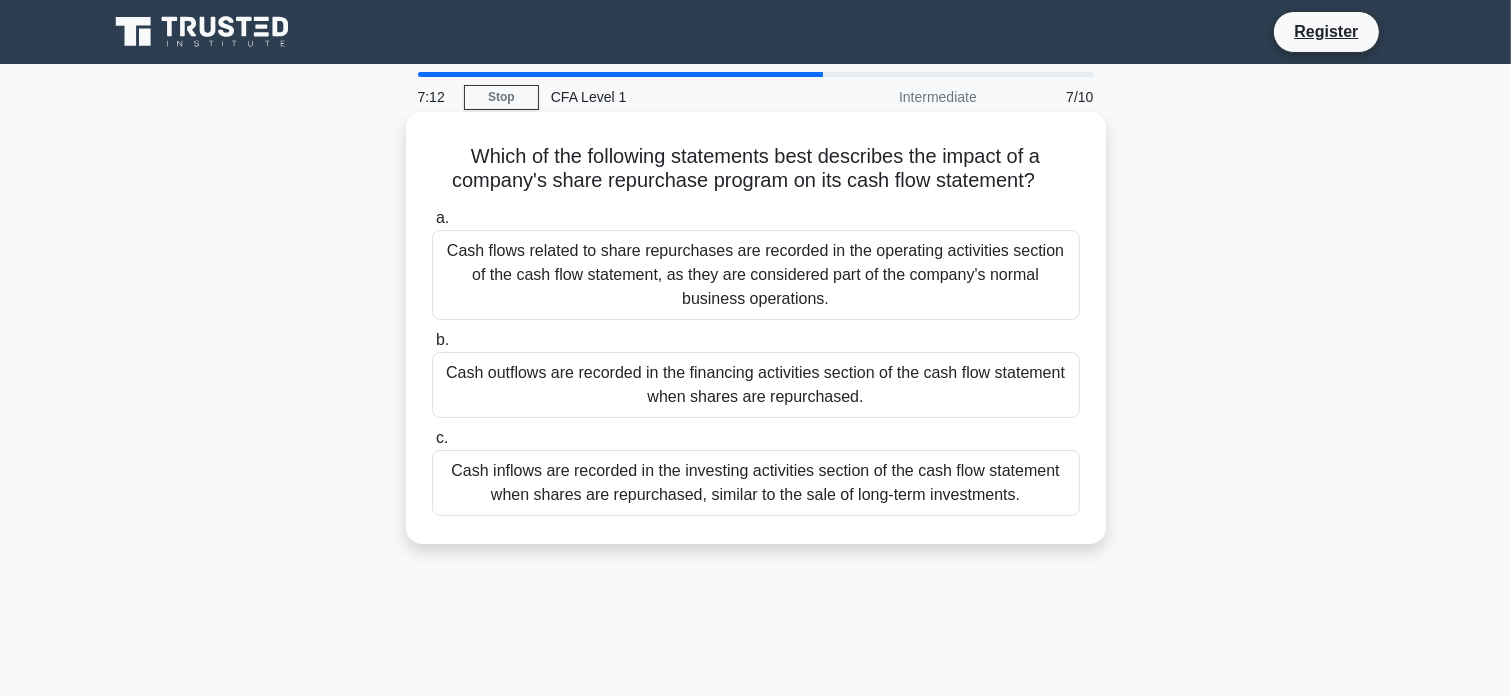 click on "Cash outflows are recorded in the financing activities section of the cash flow statement when shares are repurchased." at bounding box center (756, 385) 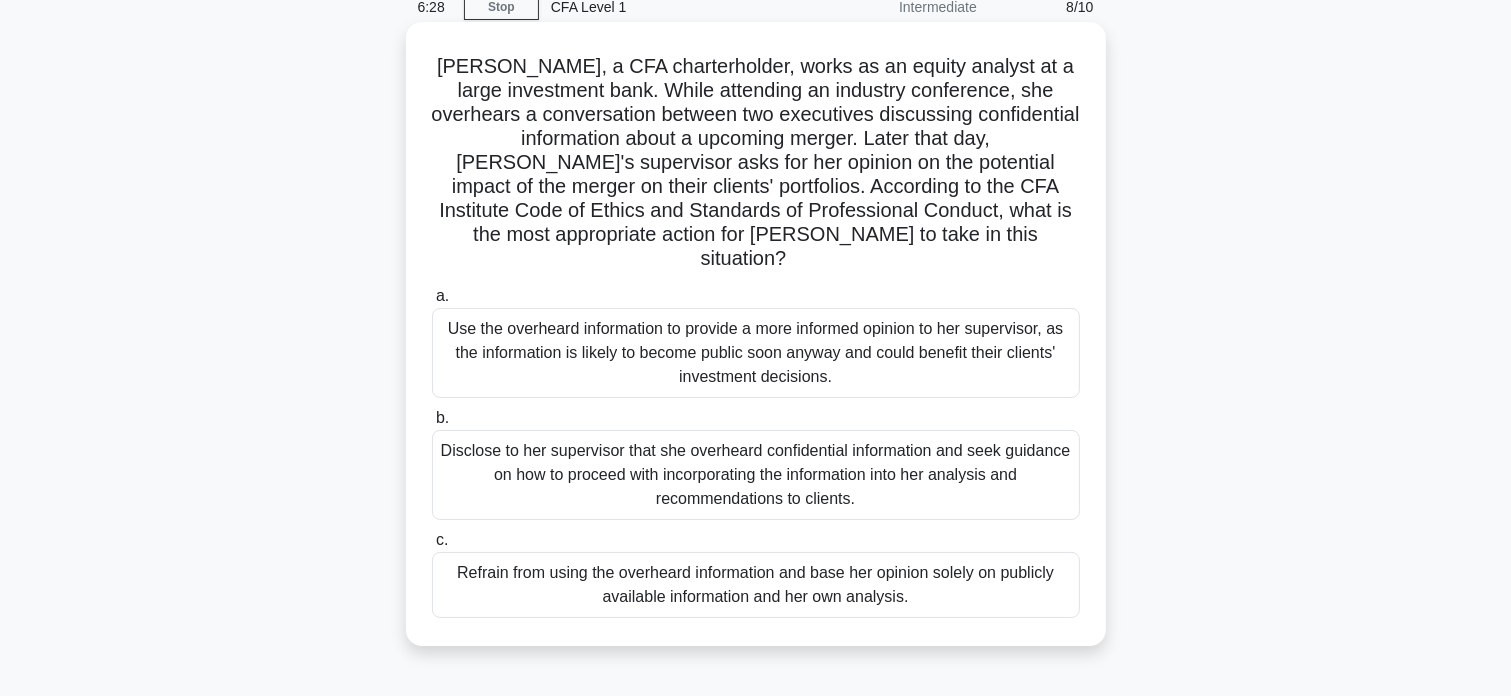 click on "Disclose to her supervisor that she overheard confidential information and seek guidance on how to proceed with incorporating the information into her analysis and recommendations to clients." at bounding box center [756, 475] 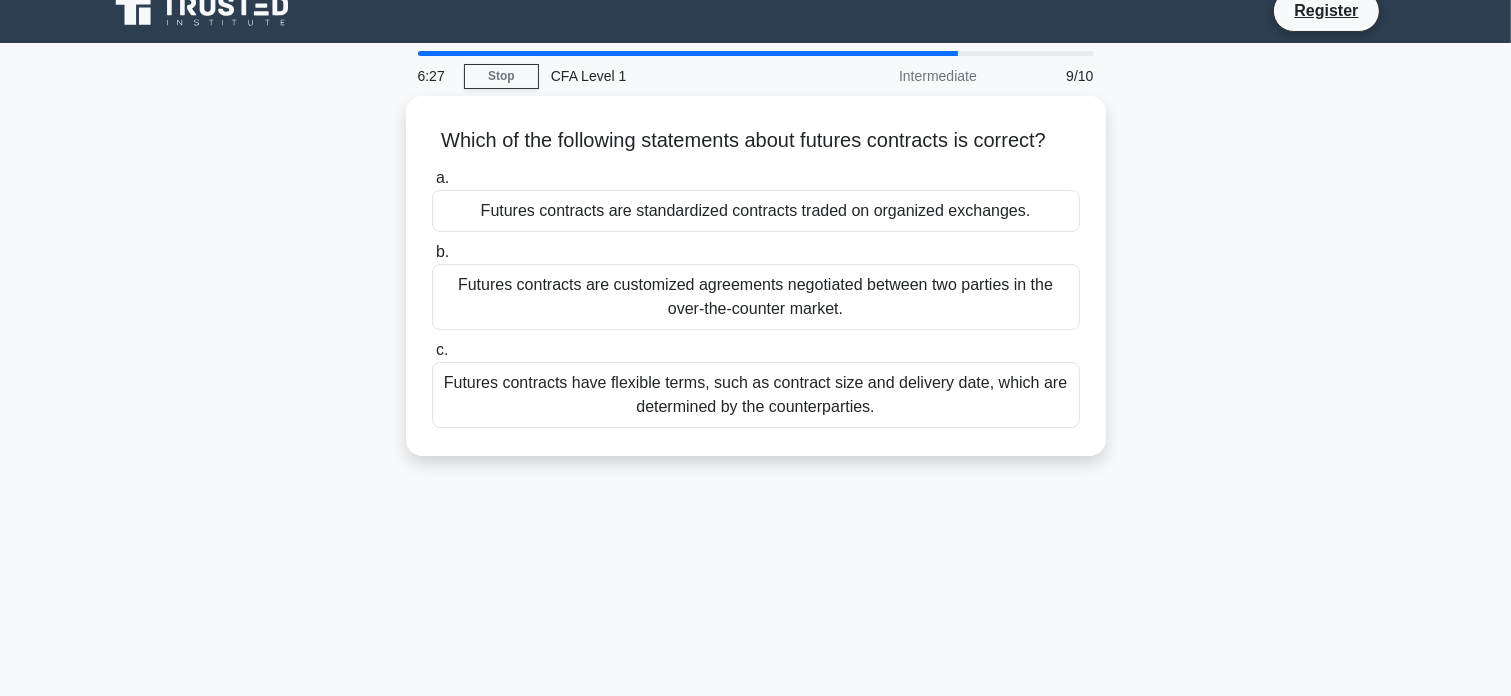 scroll, scrollTop: 0, scrollLeft: 0, axis: both 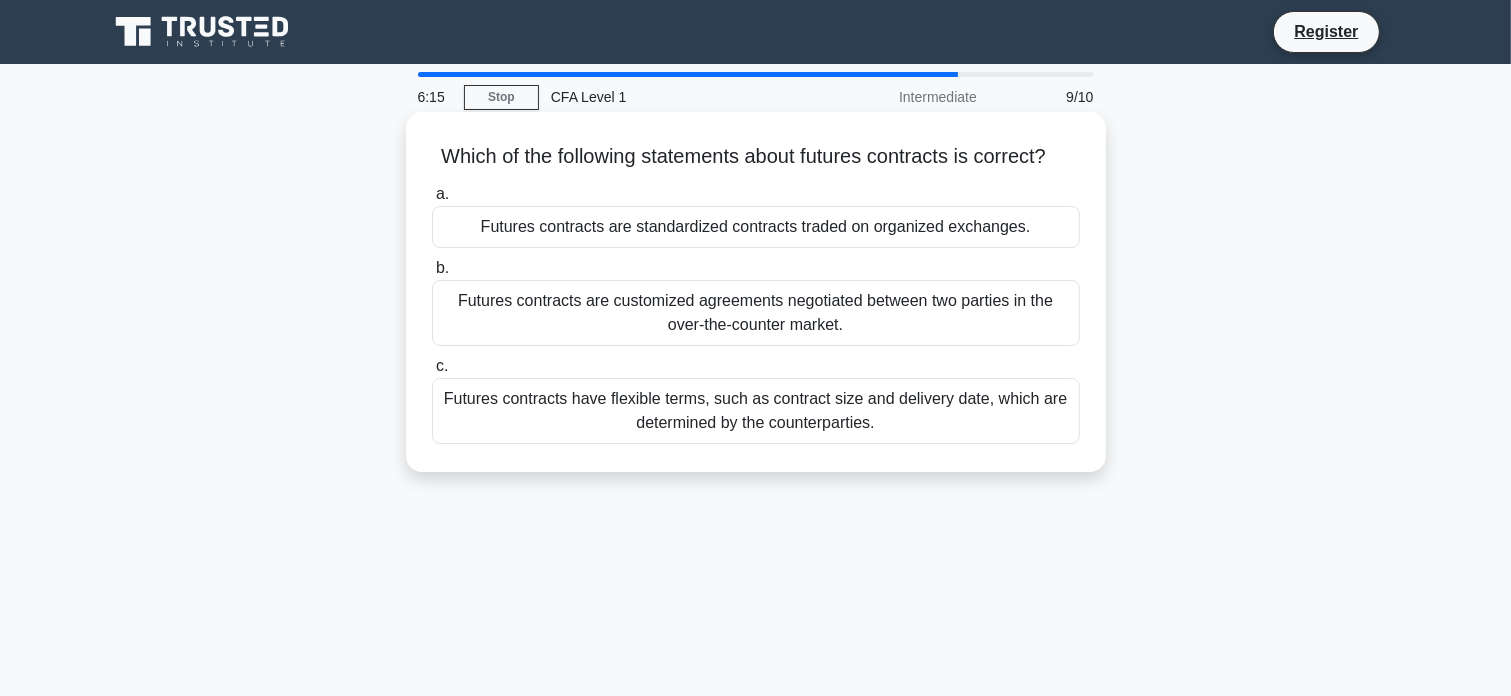 click on "Futures contracts are standardized contracts traded on organized exchanges." at bounding box center [756, 227] 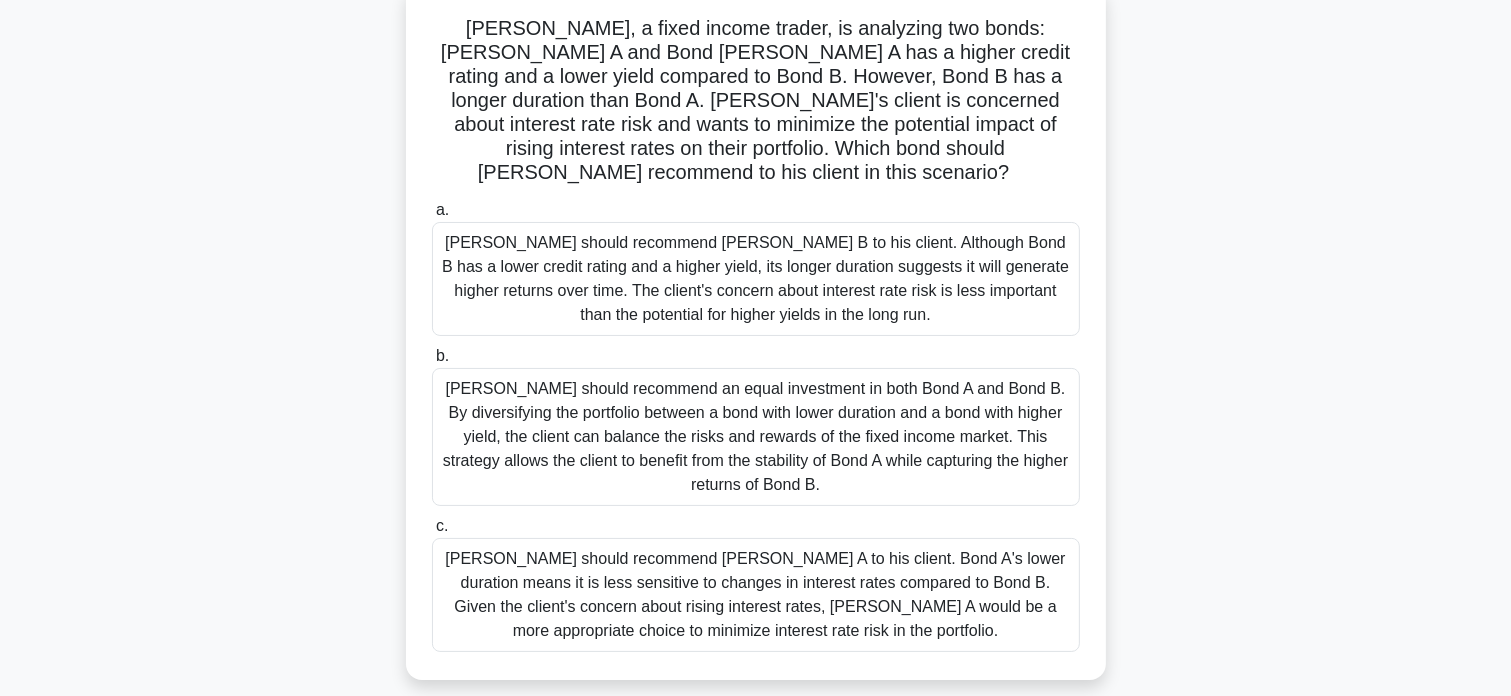 scroll, scrollTop: 128, scrollLeft: 0, axis: vertical 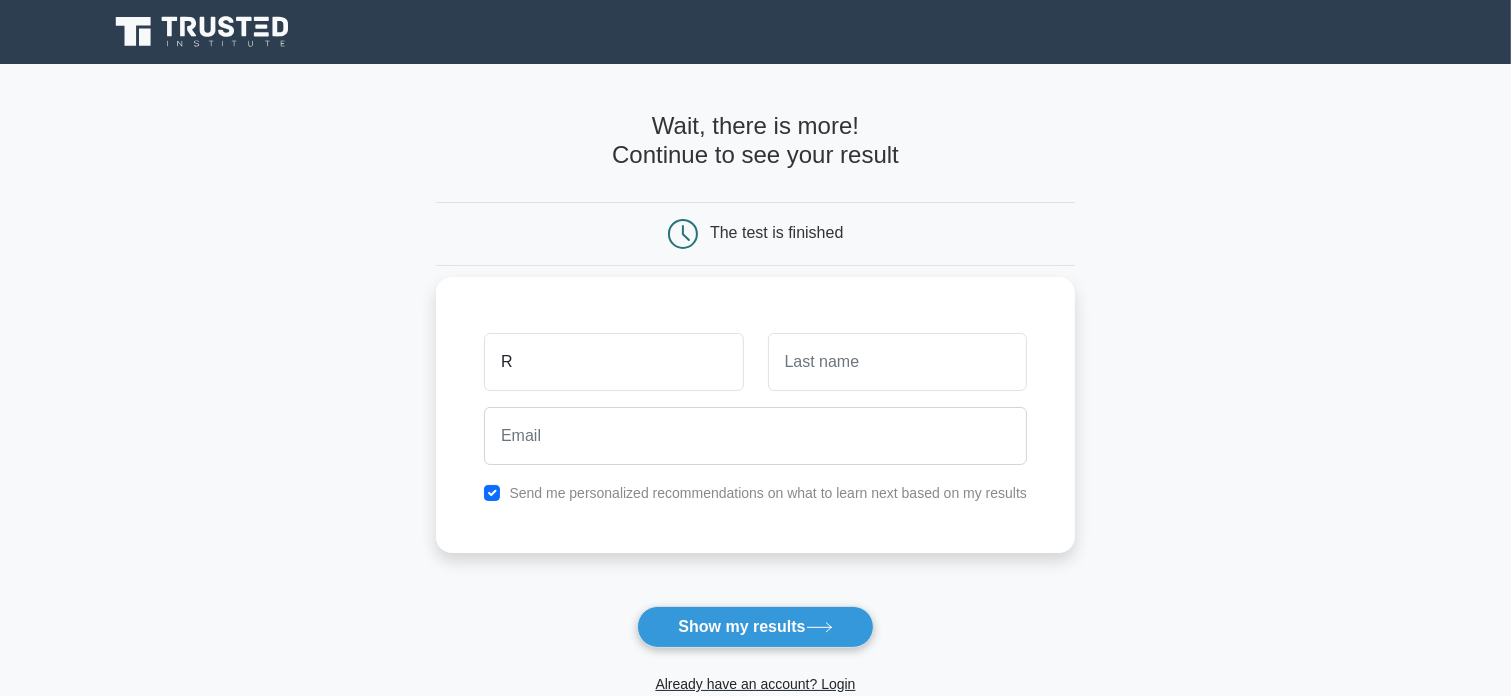 type on "Ruvaan" 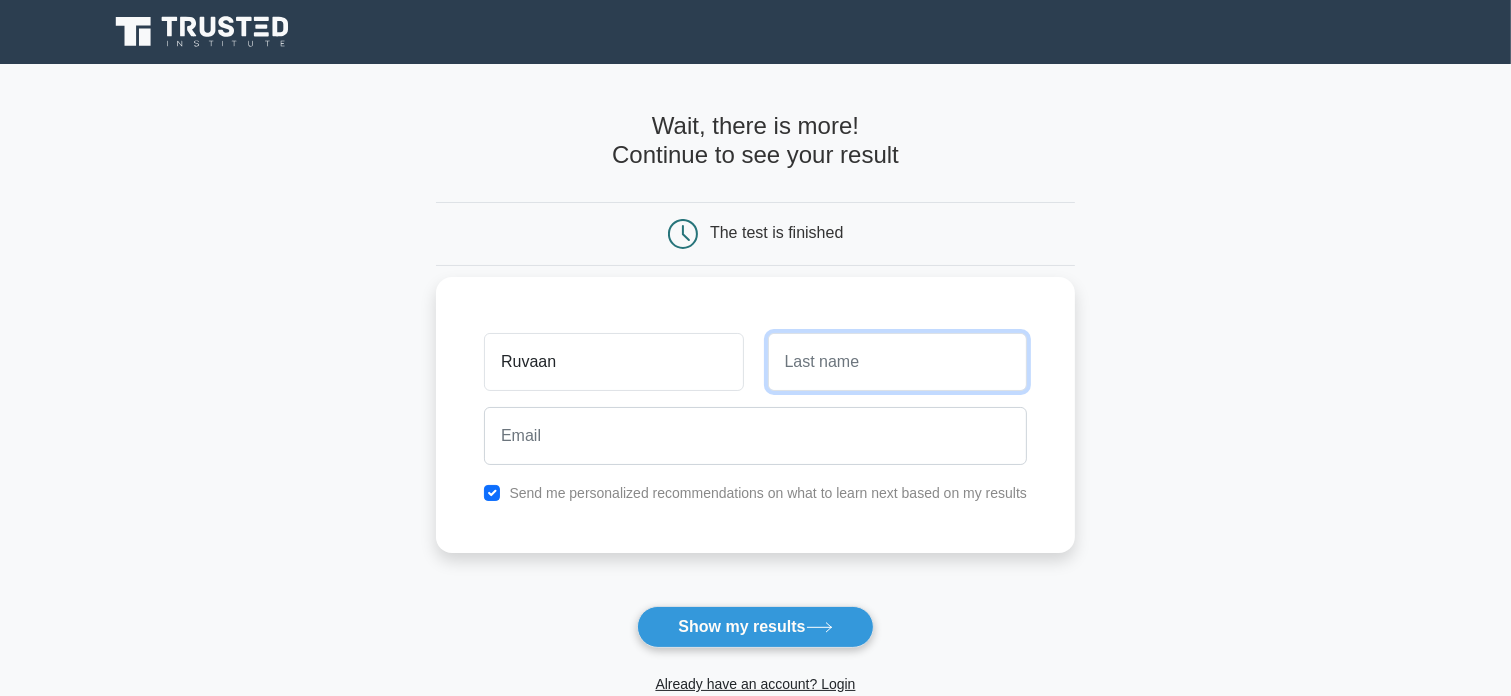 click at bounding box center (897, 362) 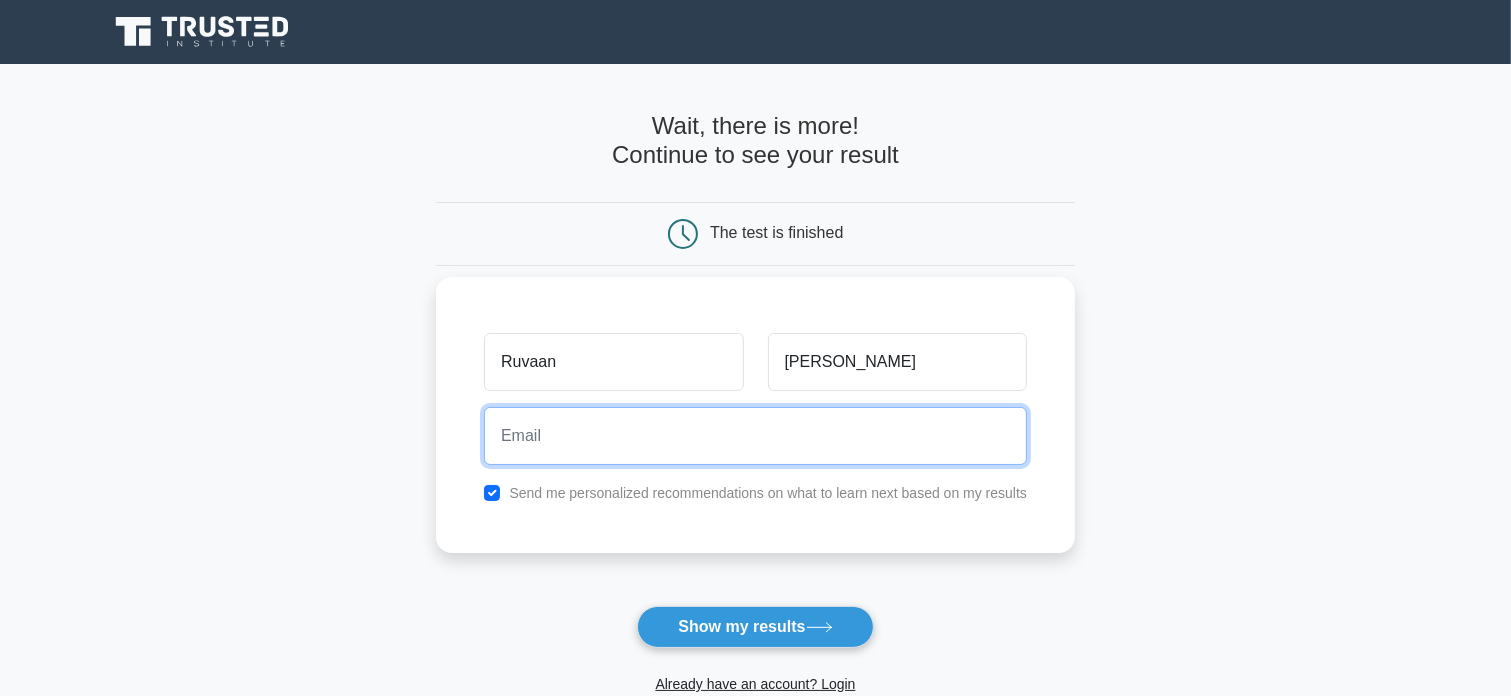 click at bounding box center [755, 436] 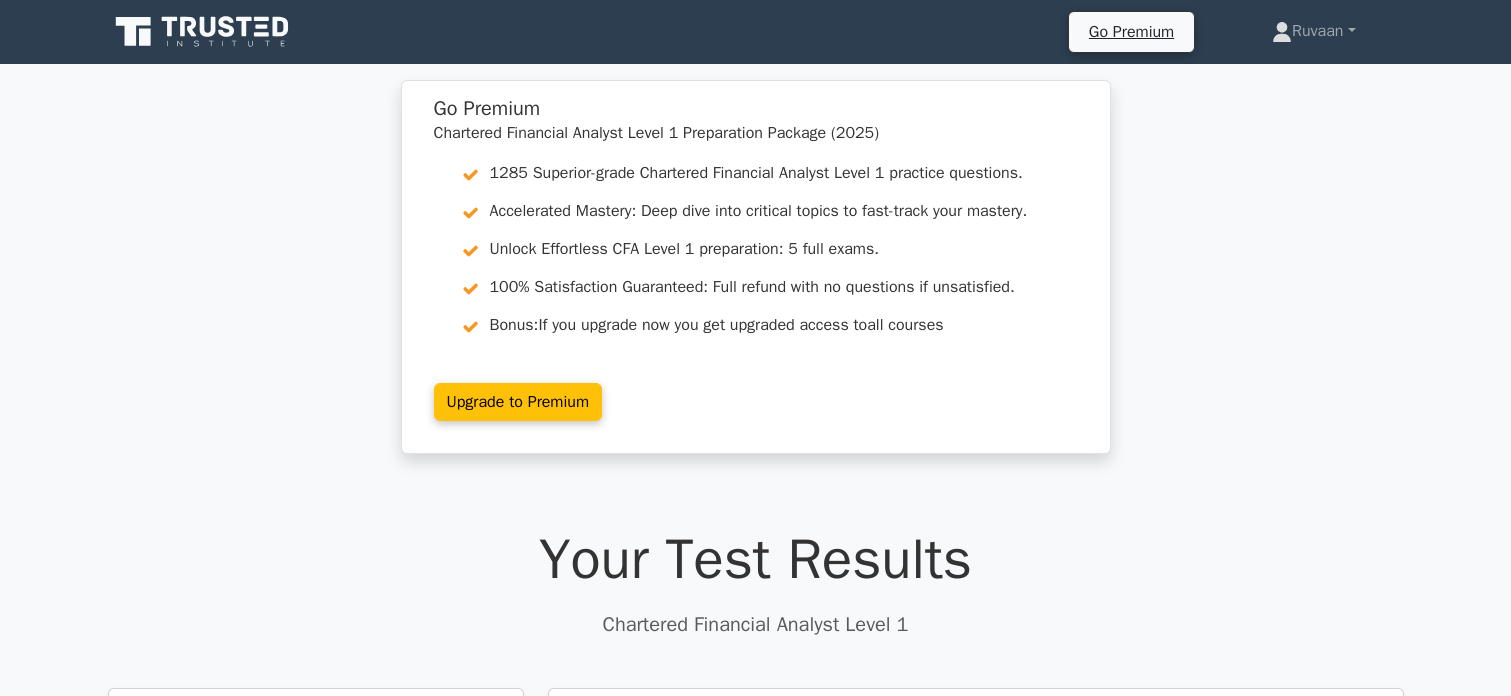 scroll, scrollTop: 0, scrollLeft: 0, axis: both 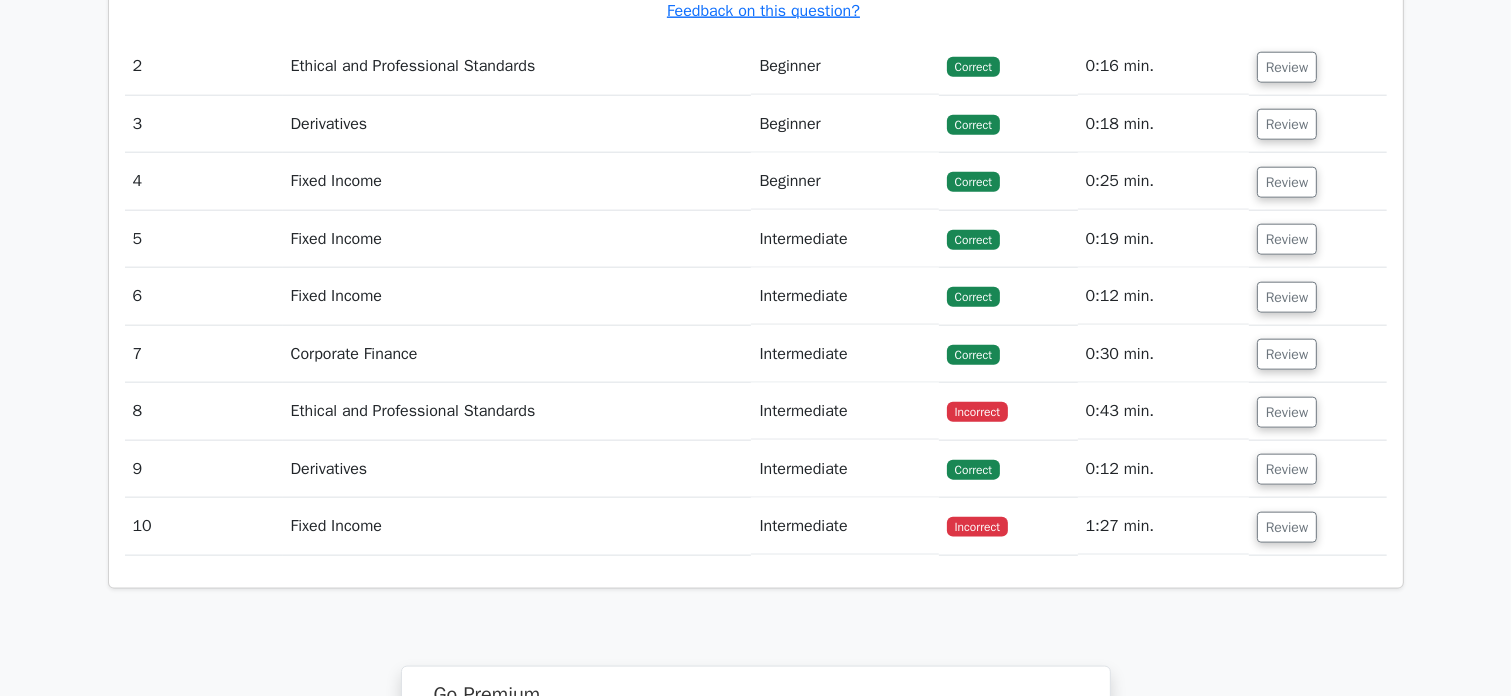 click on "Fixed Income" at bounding box center (517, 526) 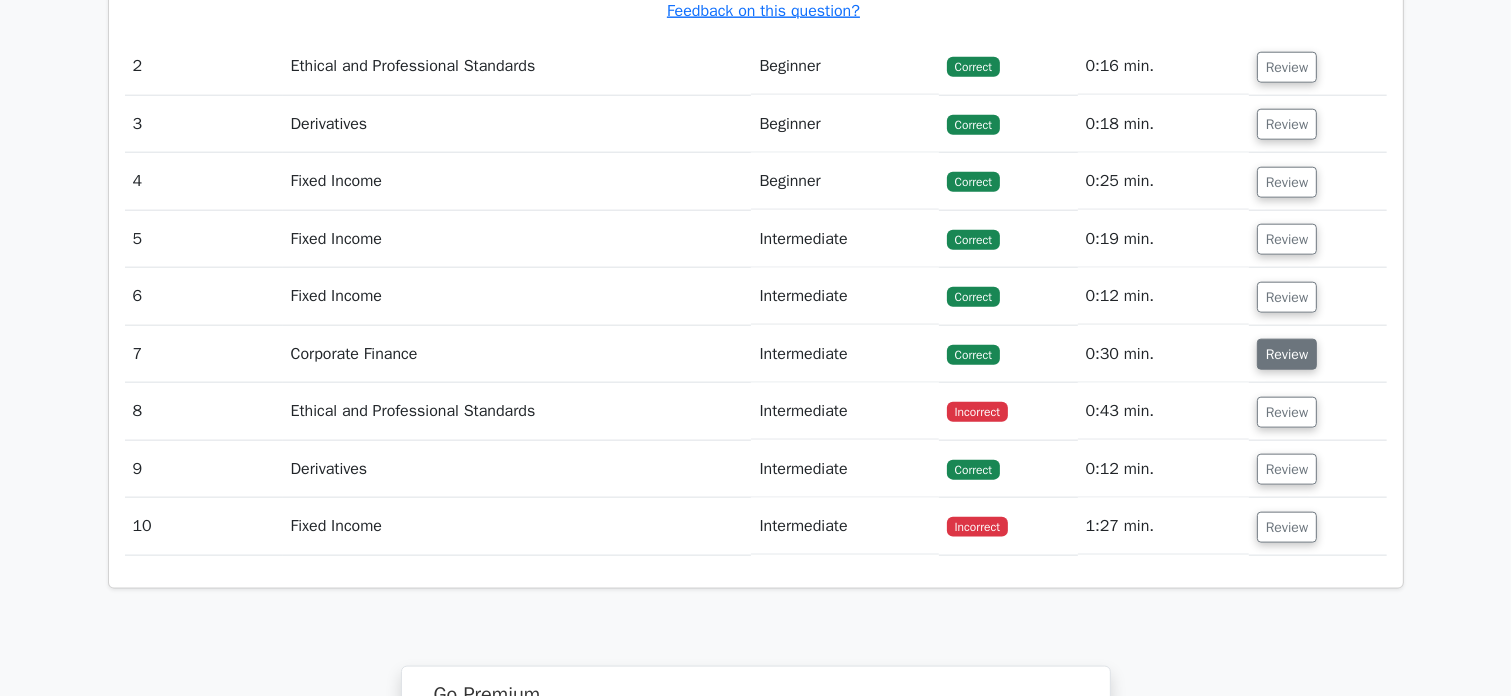 click on "Review" at bounding box center (1287, 354) 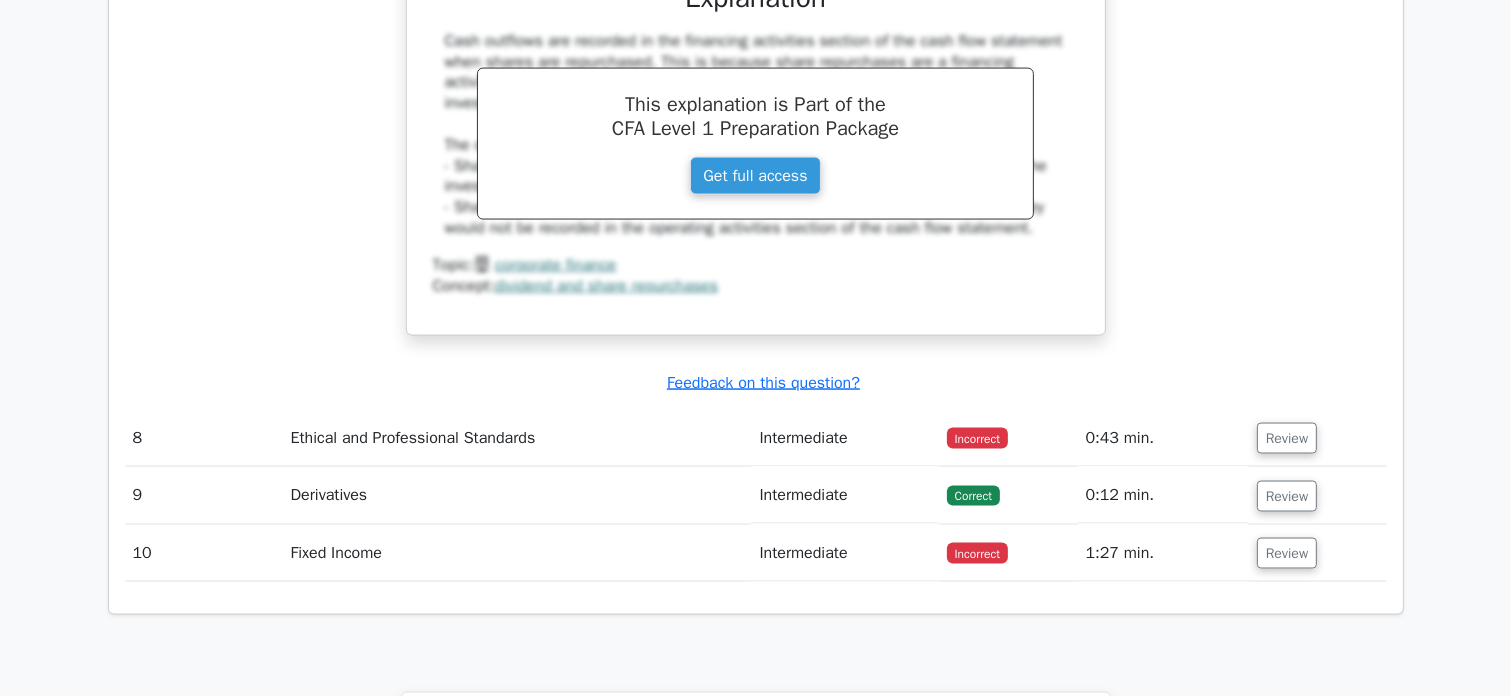 scroll, scrollTop: 3112, scrollLeft: 0, axis: vertical 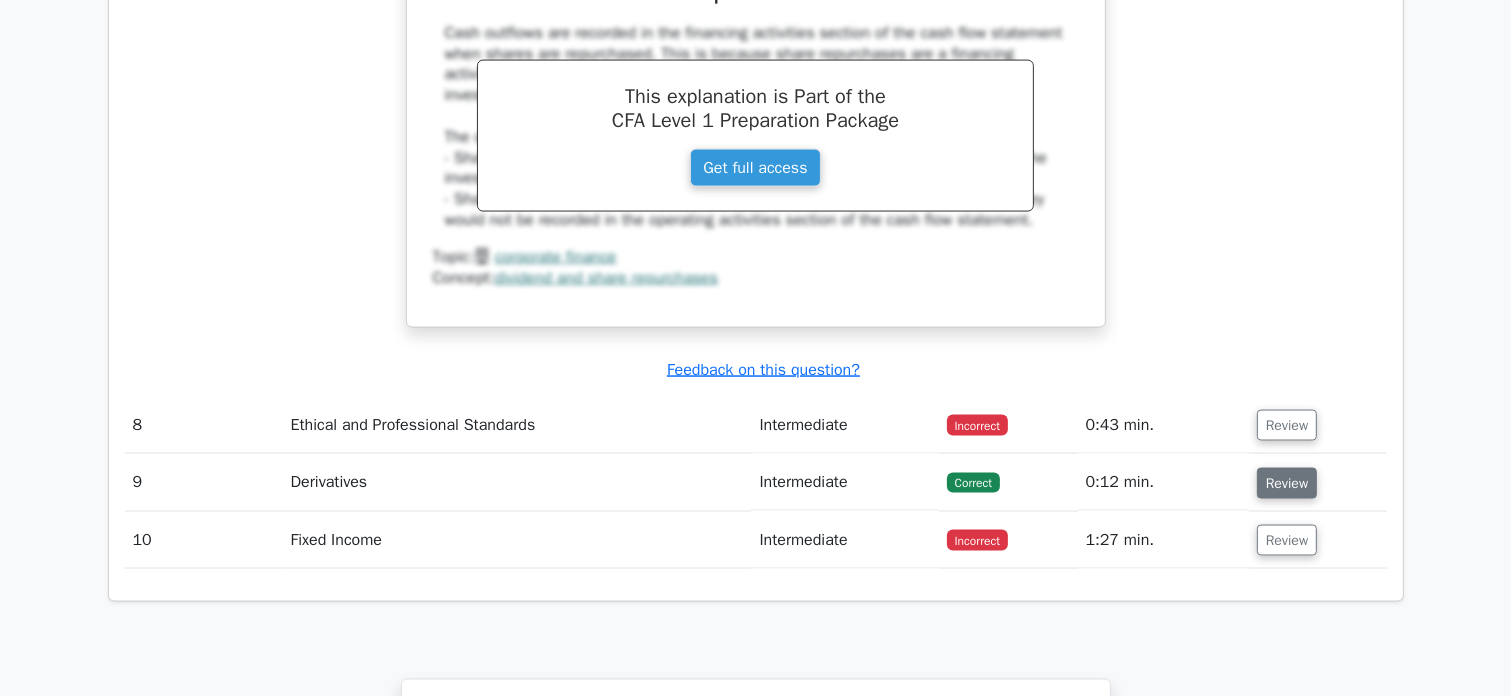 click on "Review" at bounding box center [1287, 483] 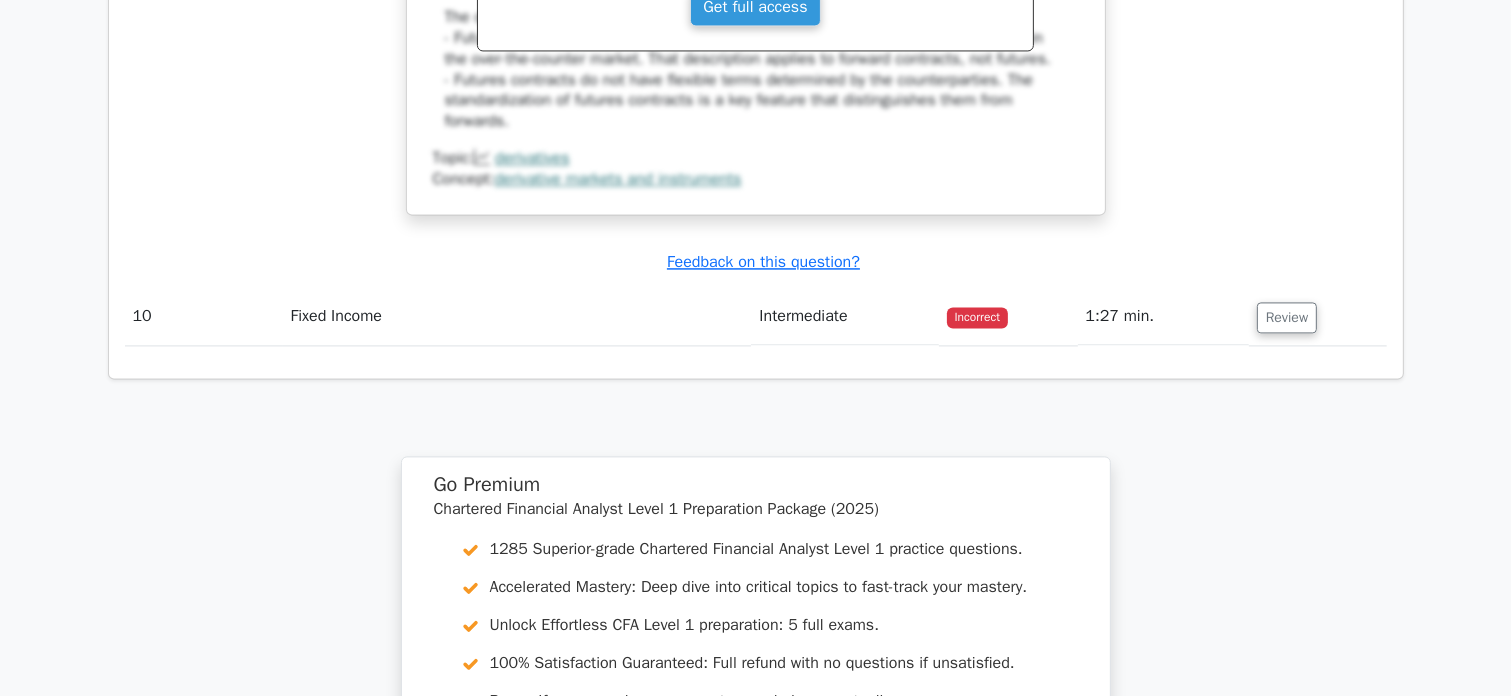 scroll, scrollTop: 4143, scrollLeft: 0, axis: vertical 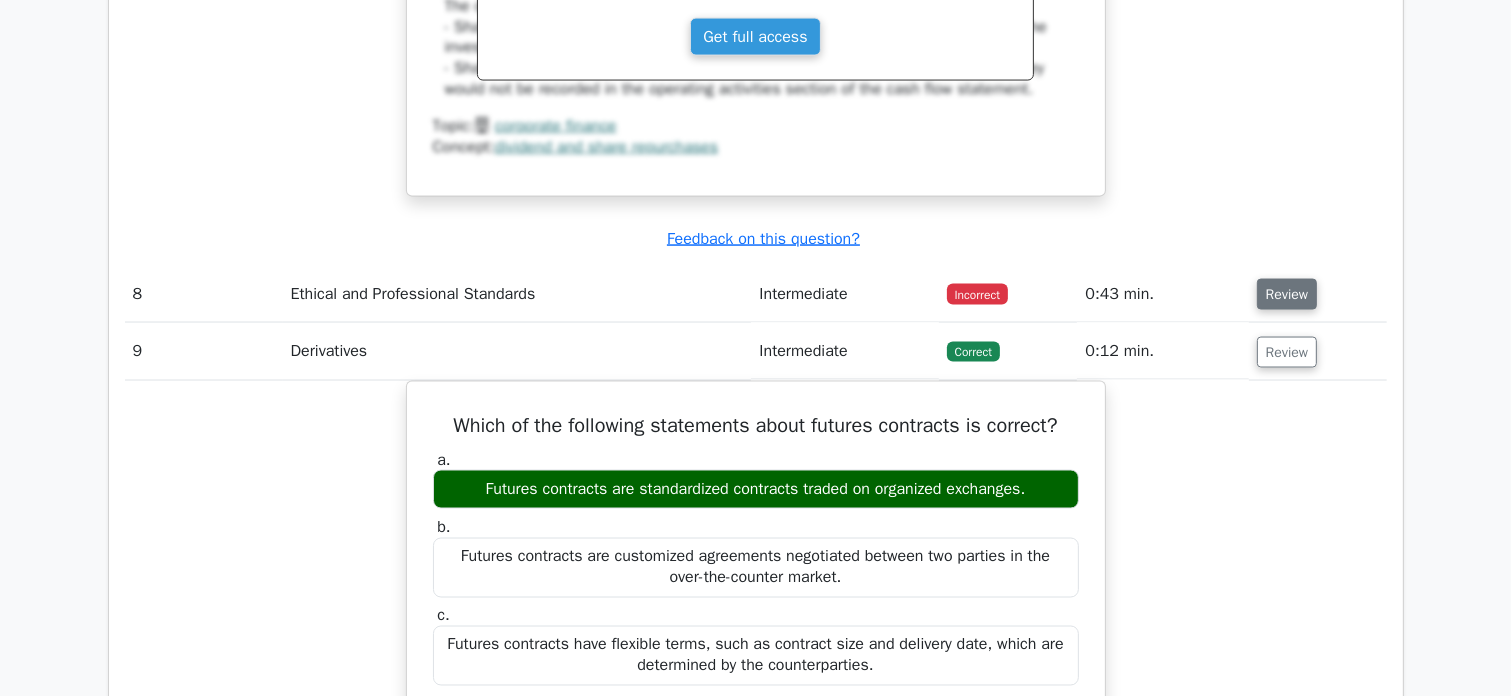 click on "Review" at bounding box center [1287, 294] 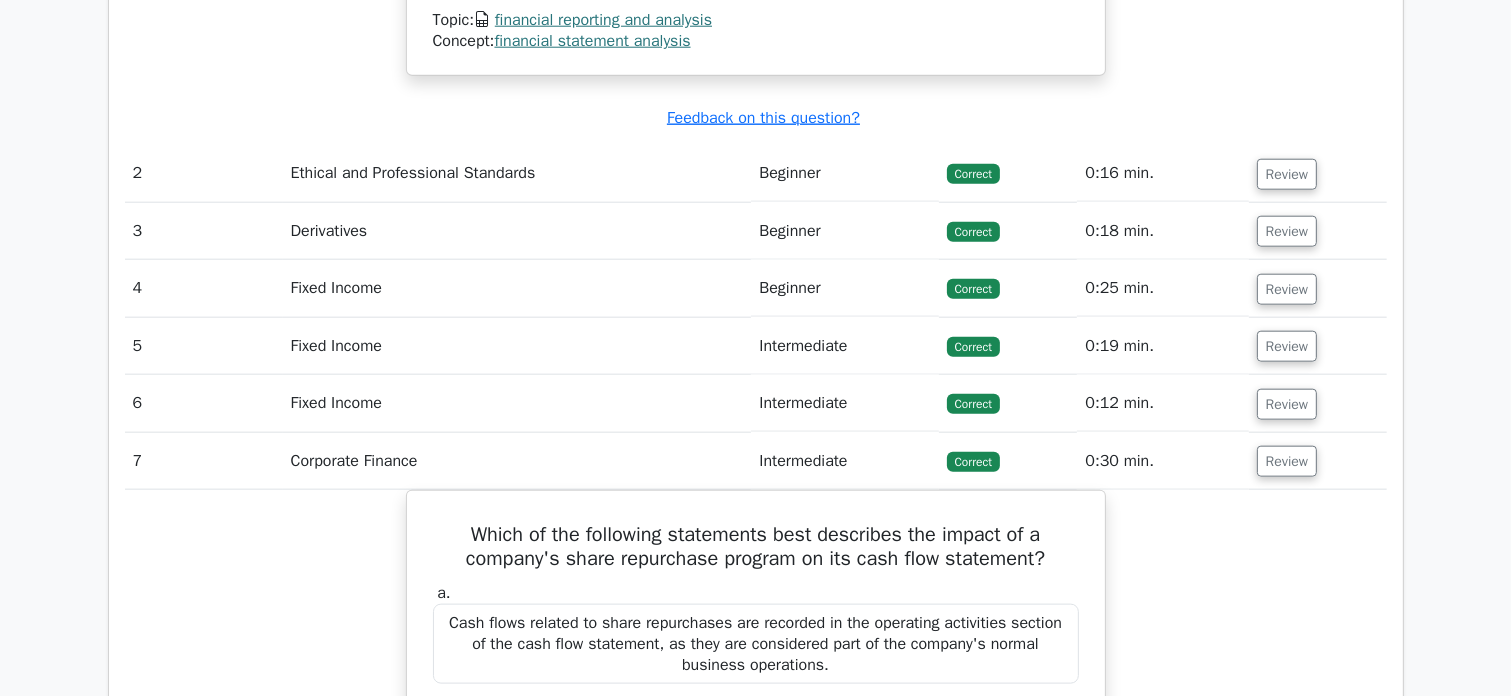 scroll, scrollTop: 2196, scrollLeft: 0, axis: vertical 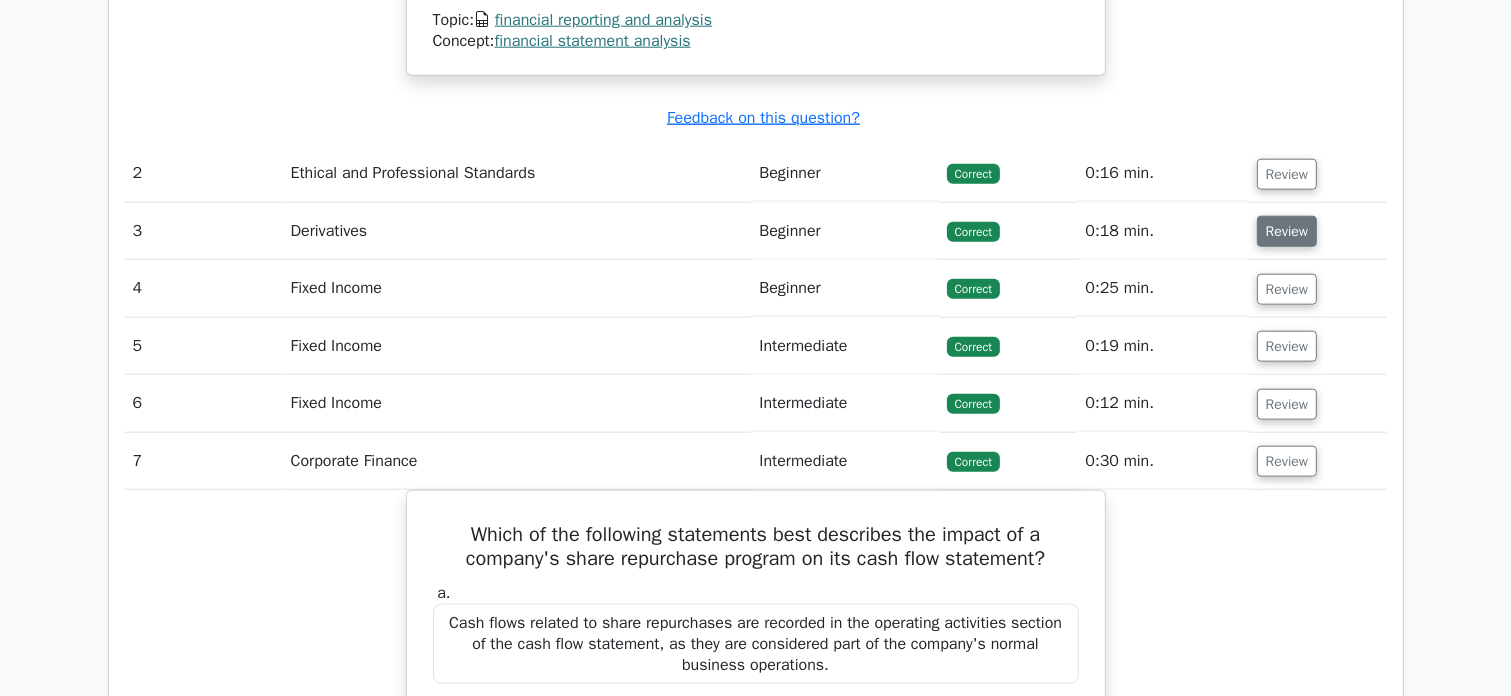 click on "Review" at bounding box center [1287, 231] 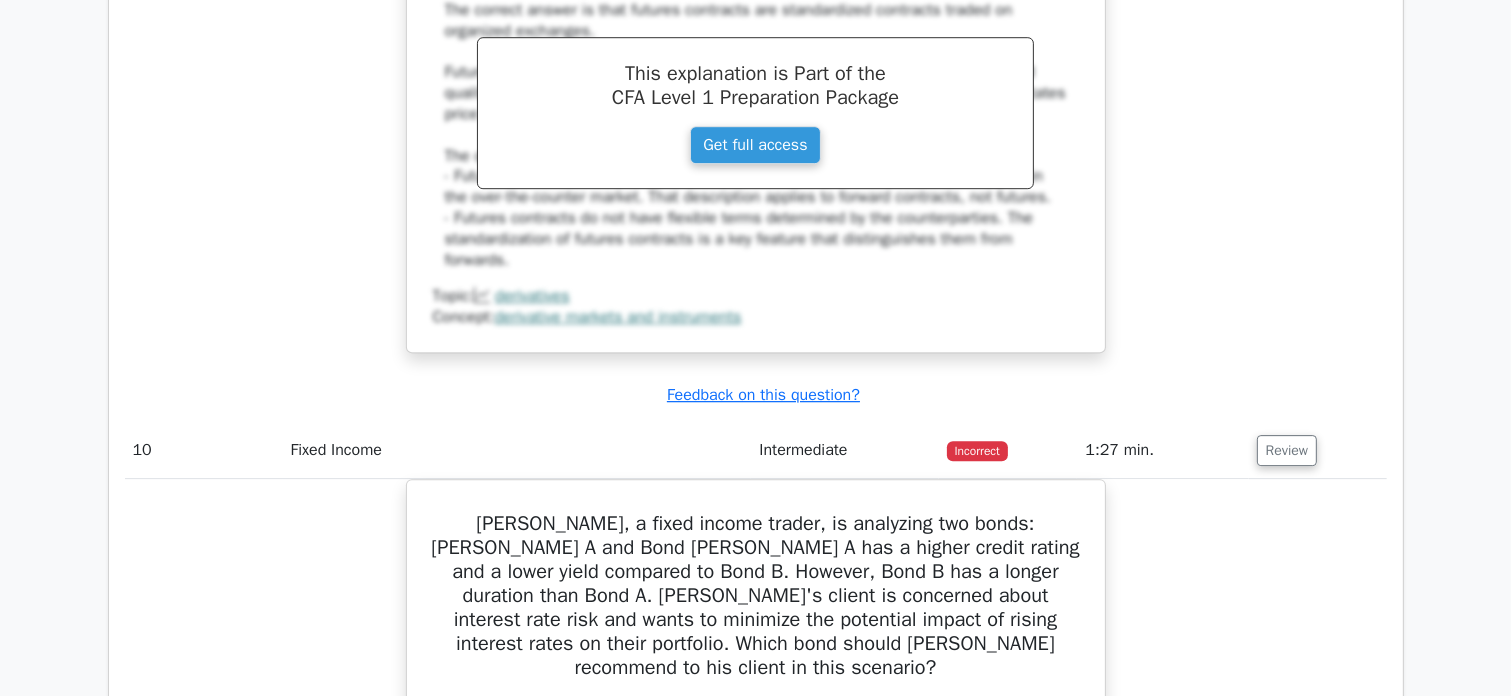 scroll, scrollTop: 6074, scrollLeft: 0, axis: vertical 